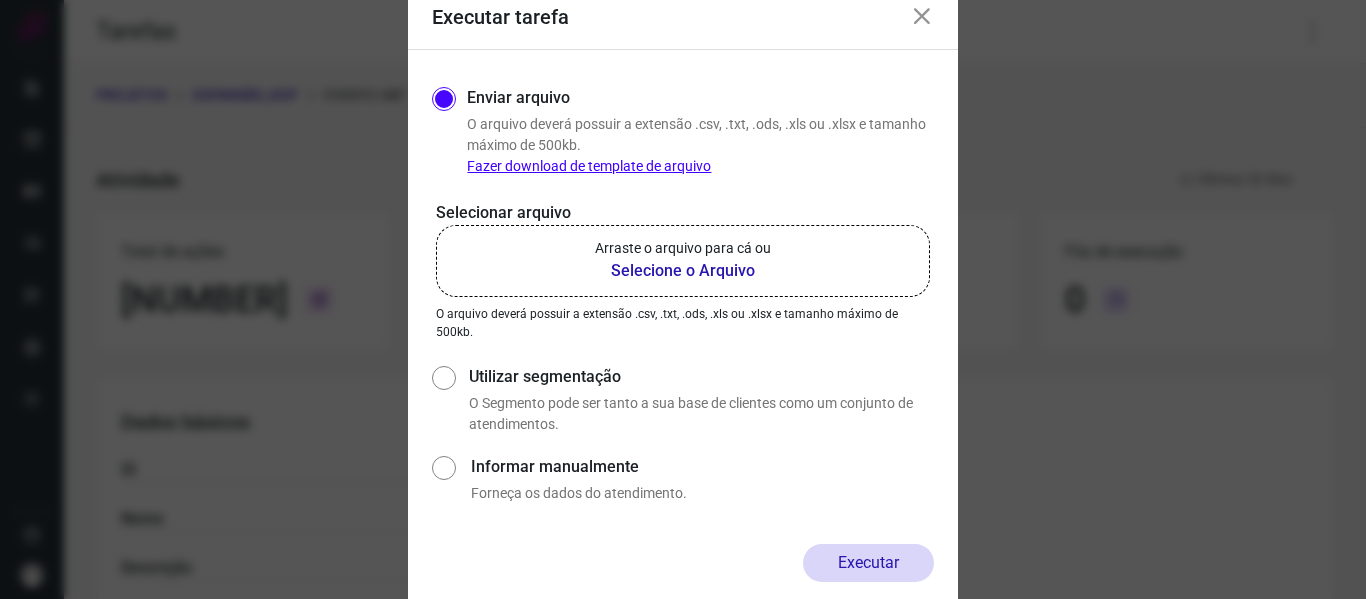 scroll, scrollTop: 0, scrollLeft: 0, axis: both 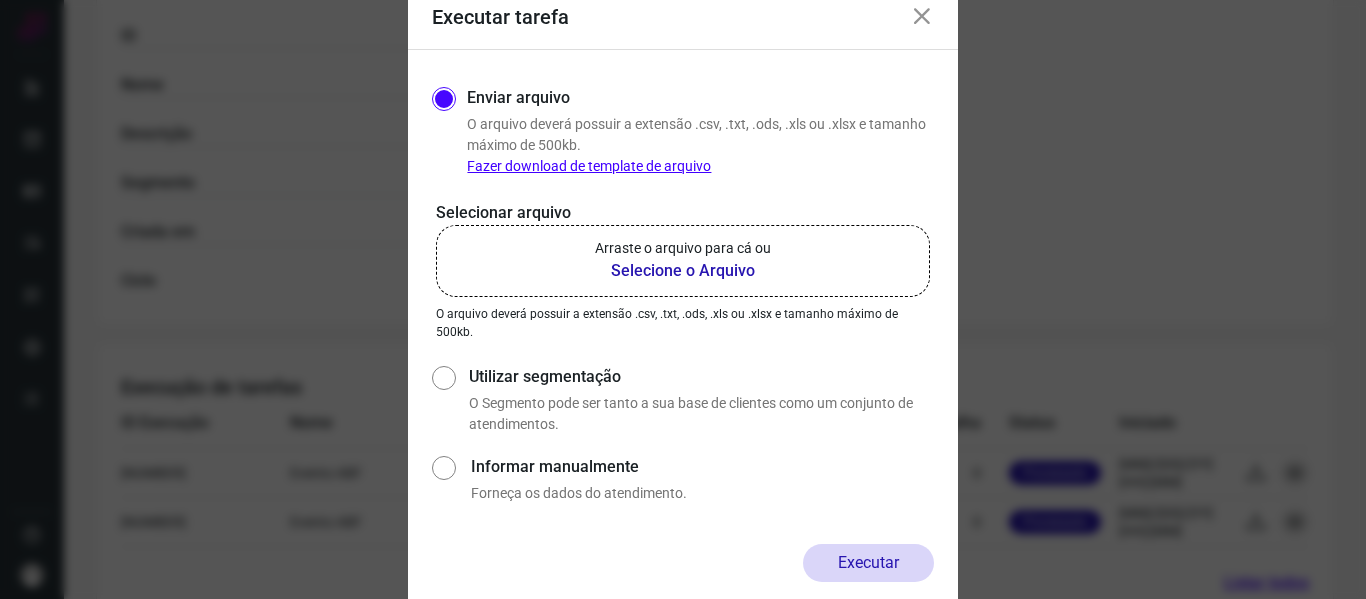 click at bounding box center [922, 17] 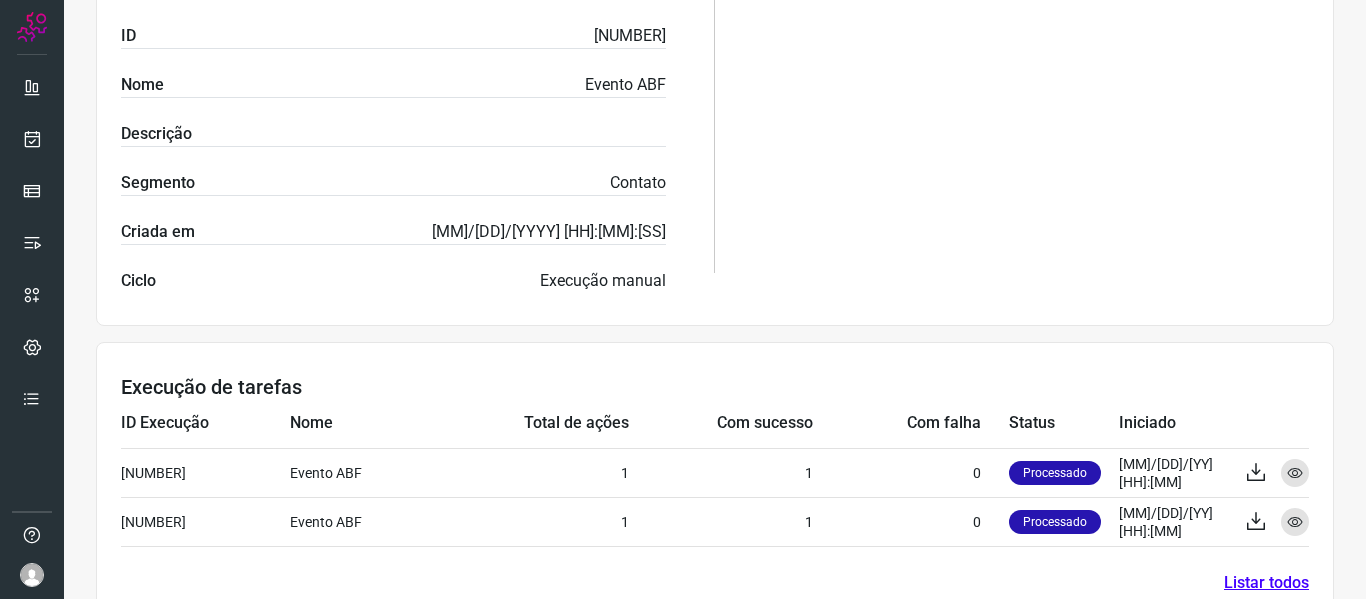 scroll, scrollTop: 0, scrollLeft: 0, axis: both 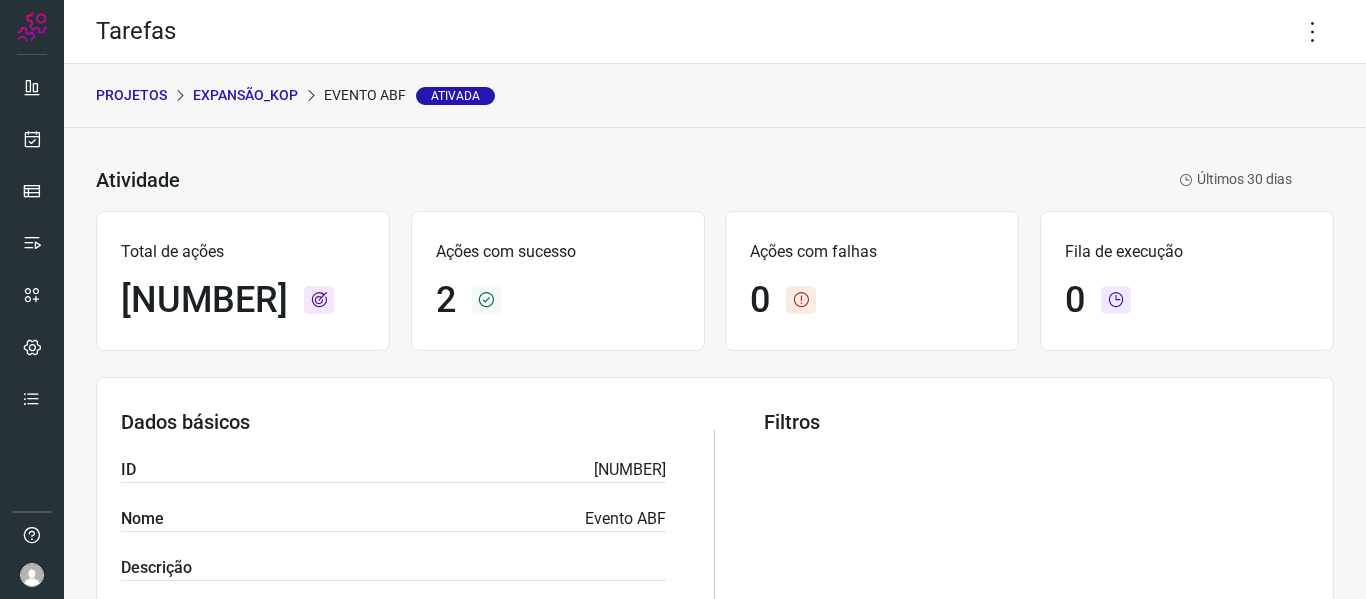 click on "PROJETOS" at bounding box center (131, 95) 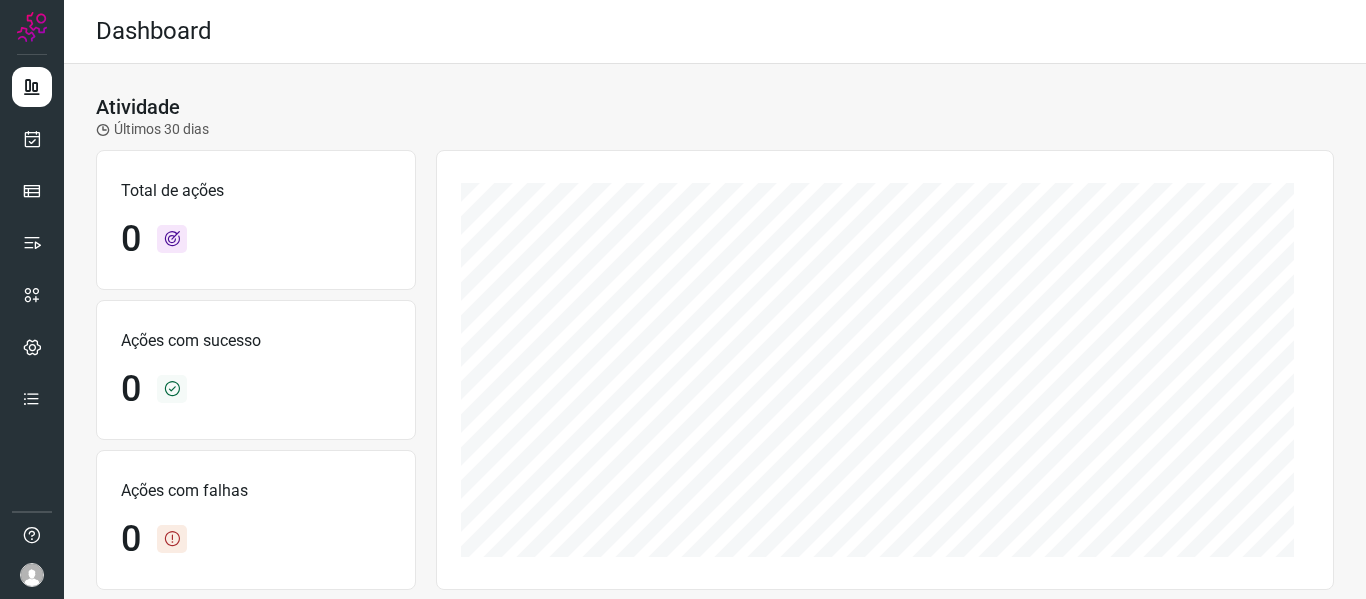 scroll, scrollTop: 0, scrollLeft: 0, axis: both 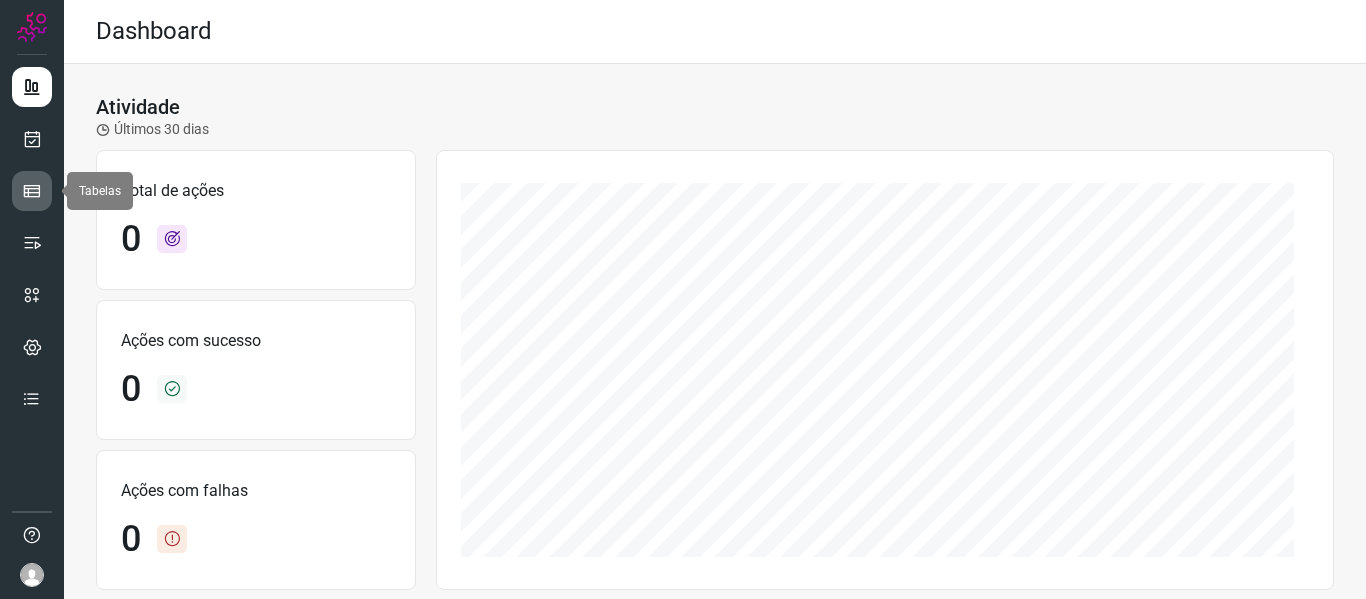 click at bounding box center [32, 191] 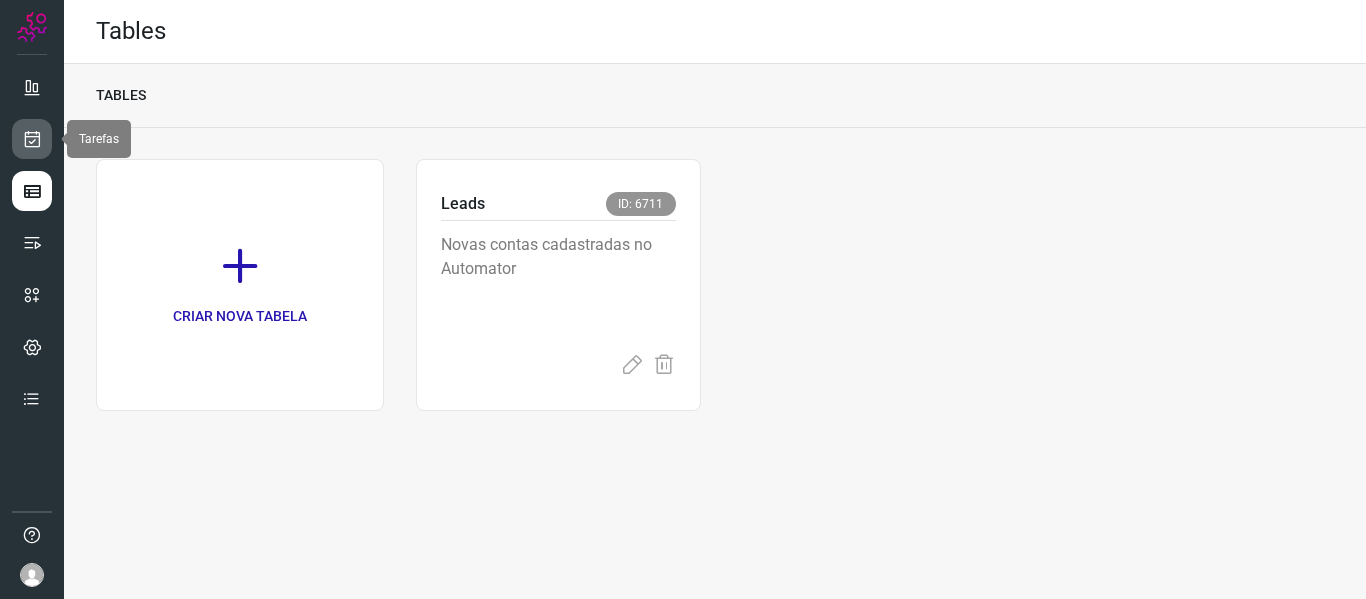 click at bounding box center (32, 139) 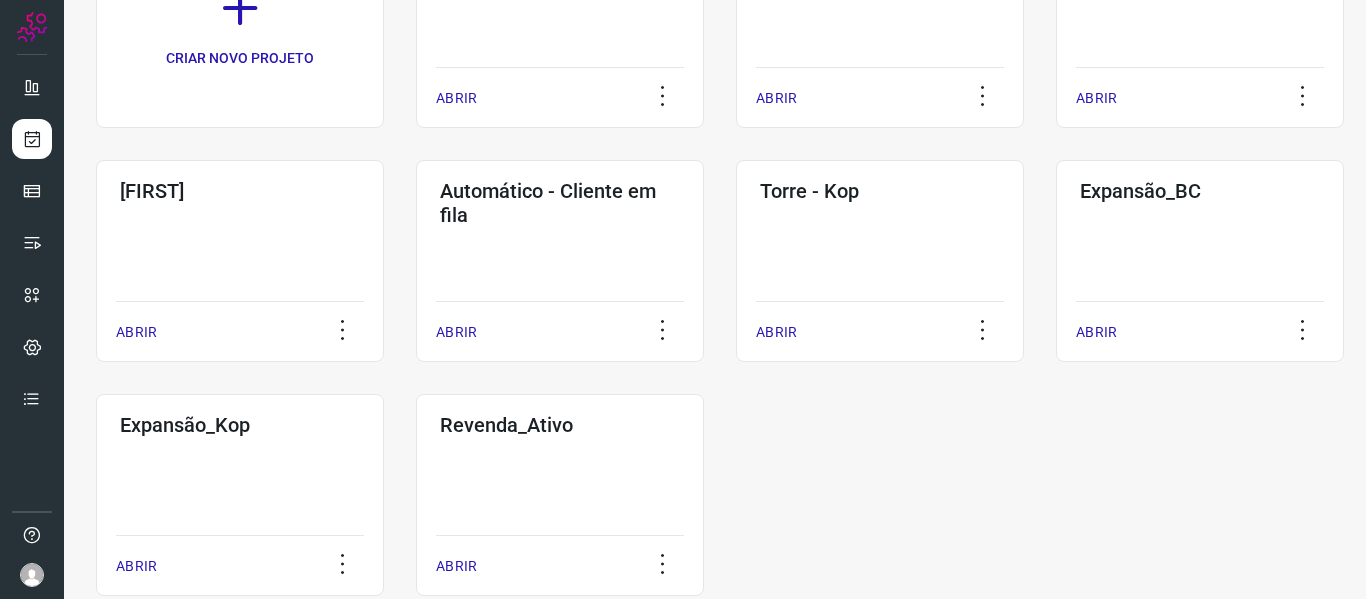 scroll, scrollTop: 260, scrollLeft: 0, axis: vertical 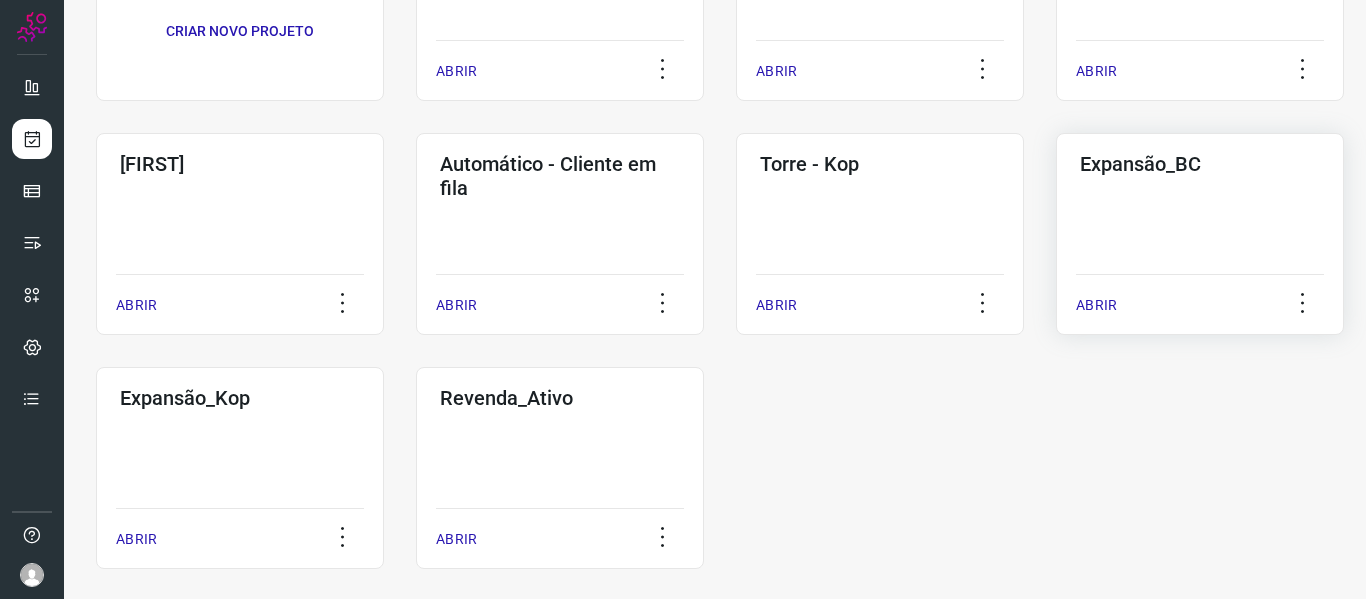 click on "Expansão_BC  ABRIR" 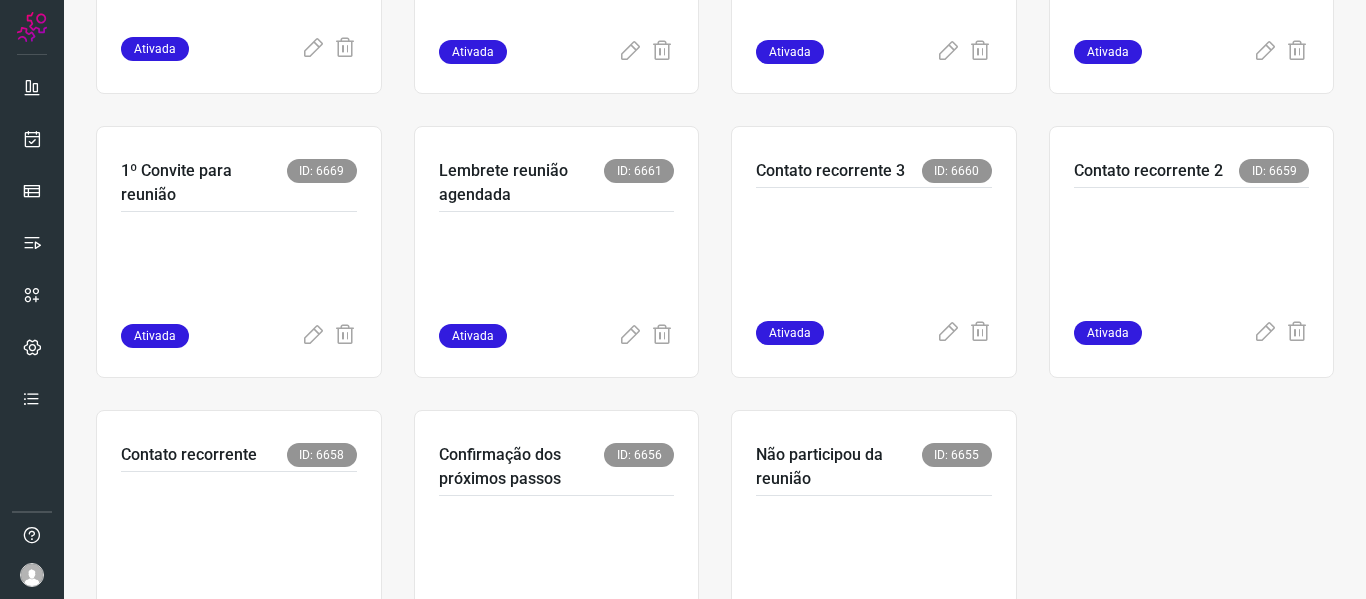 scroll, scrollTop: 603, scrollLeft: 0, axis: vertical 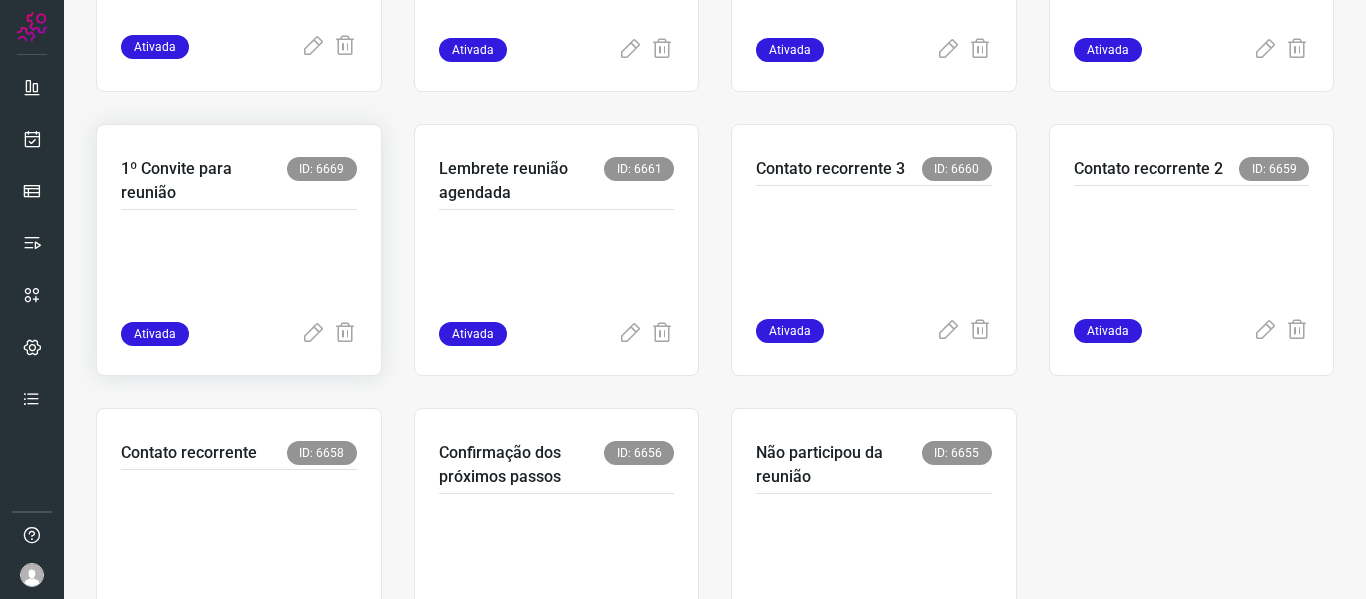 click at bounding box center [239, 272] 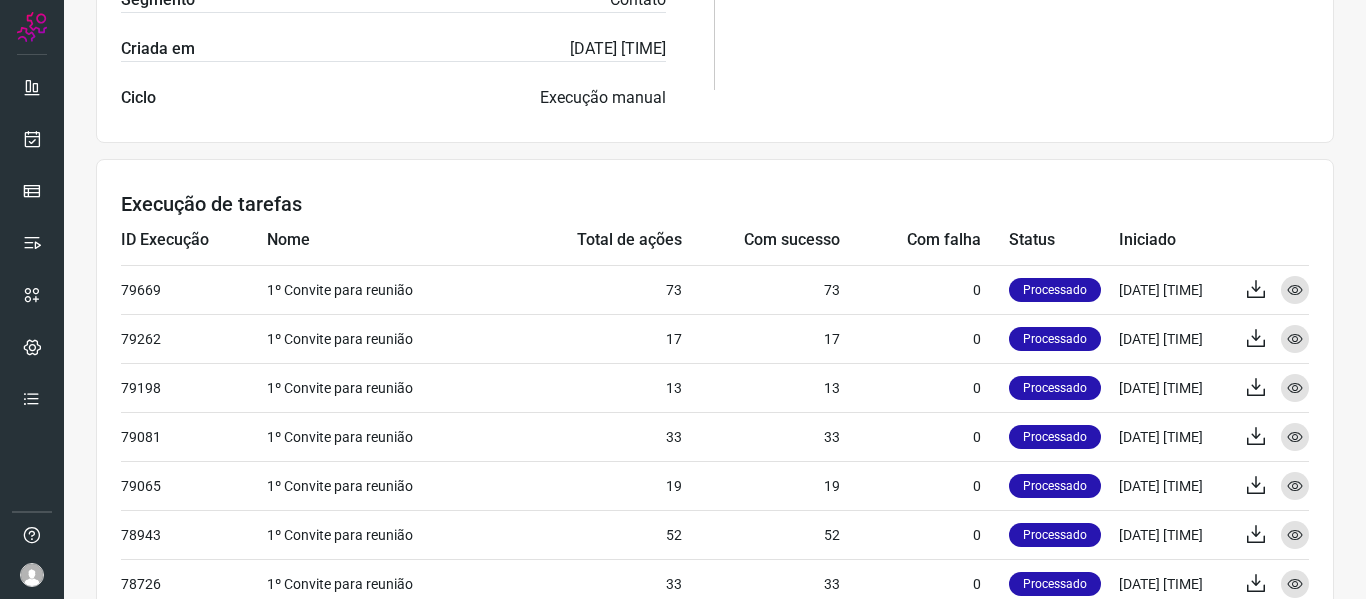 scroll, scrollTop: 612, scrollLeft: 0, axis: vertical 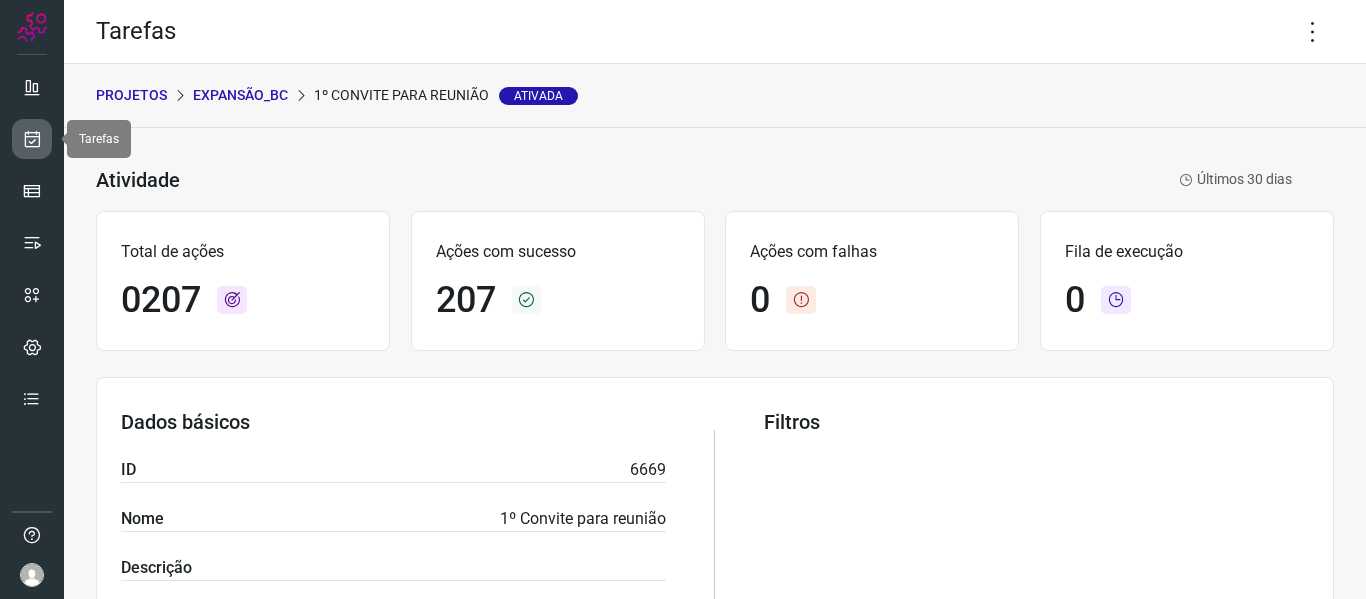 click at bounding box center [32, 139] 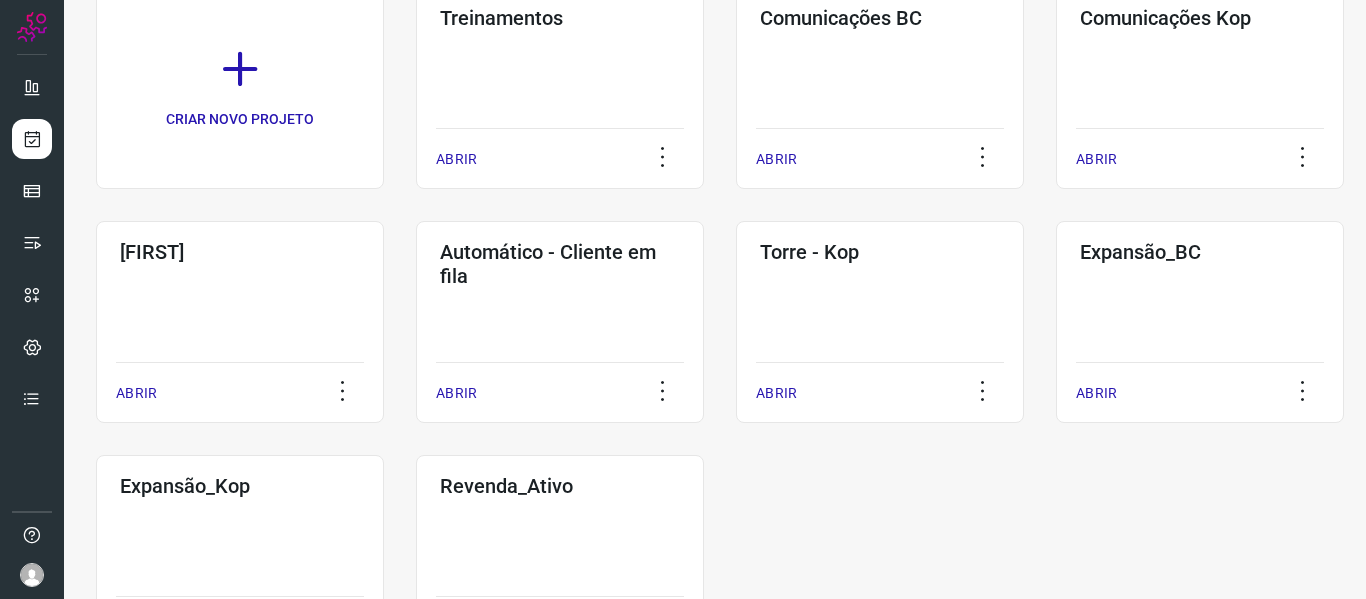 scroll, scrollTop: 280, scrollLeft: 0, axis: vertical 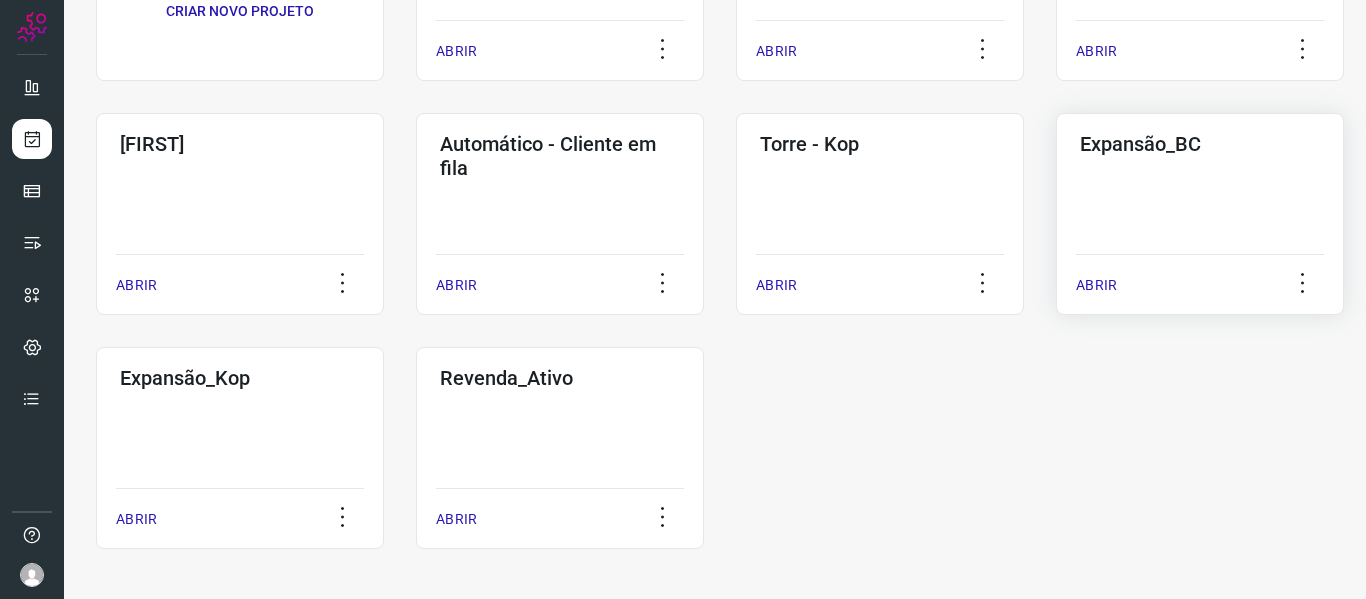 click on "Expansão_BC  ABRIR" 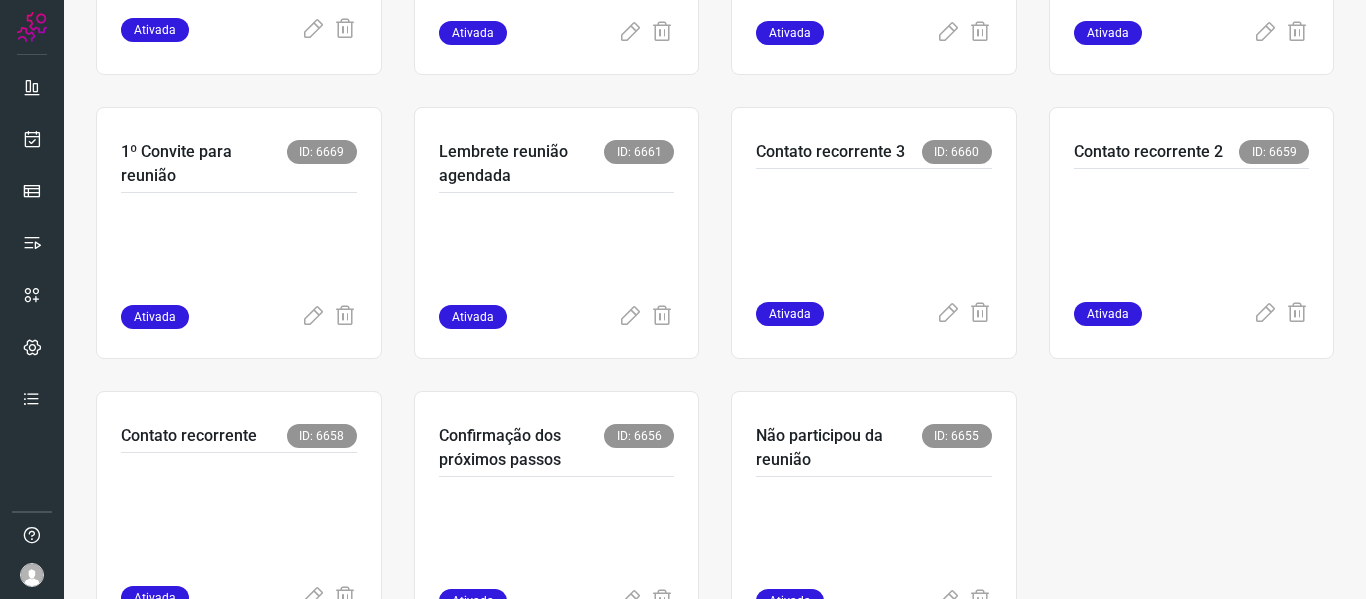 scroll, scrollTop: 657, scrollLeft: 0, axis: vertical 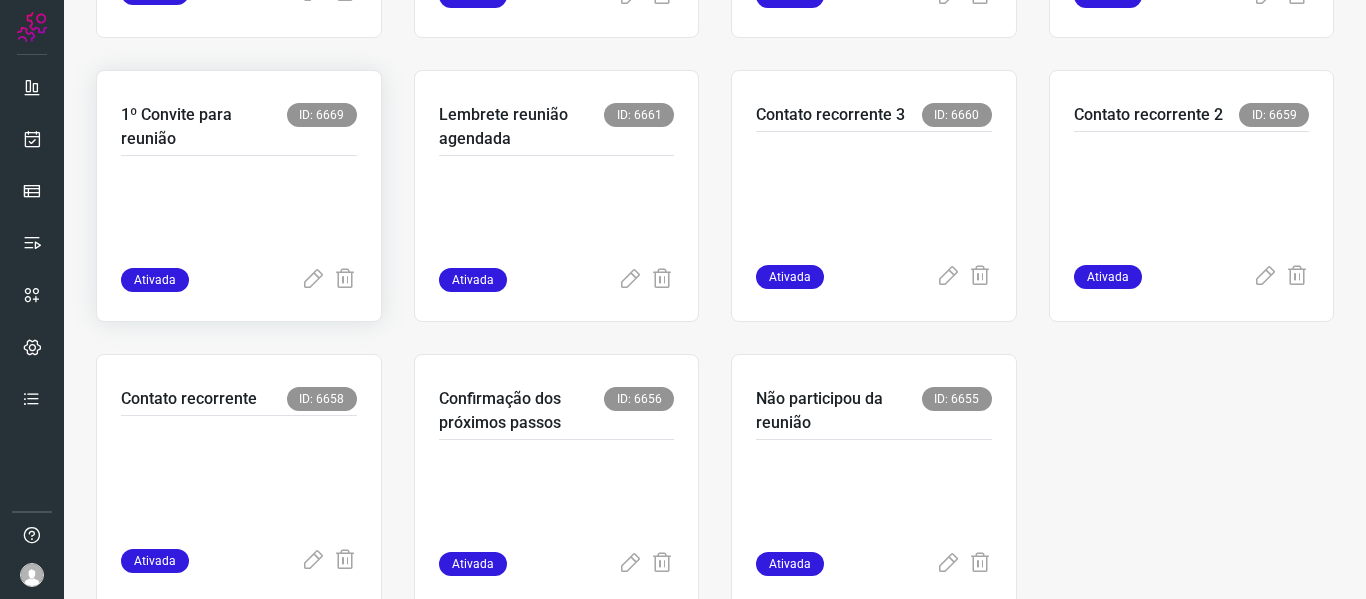 click at bounding box center (239, 218) 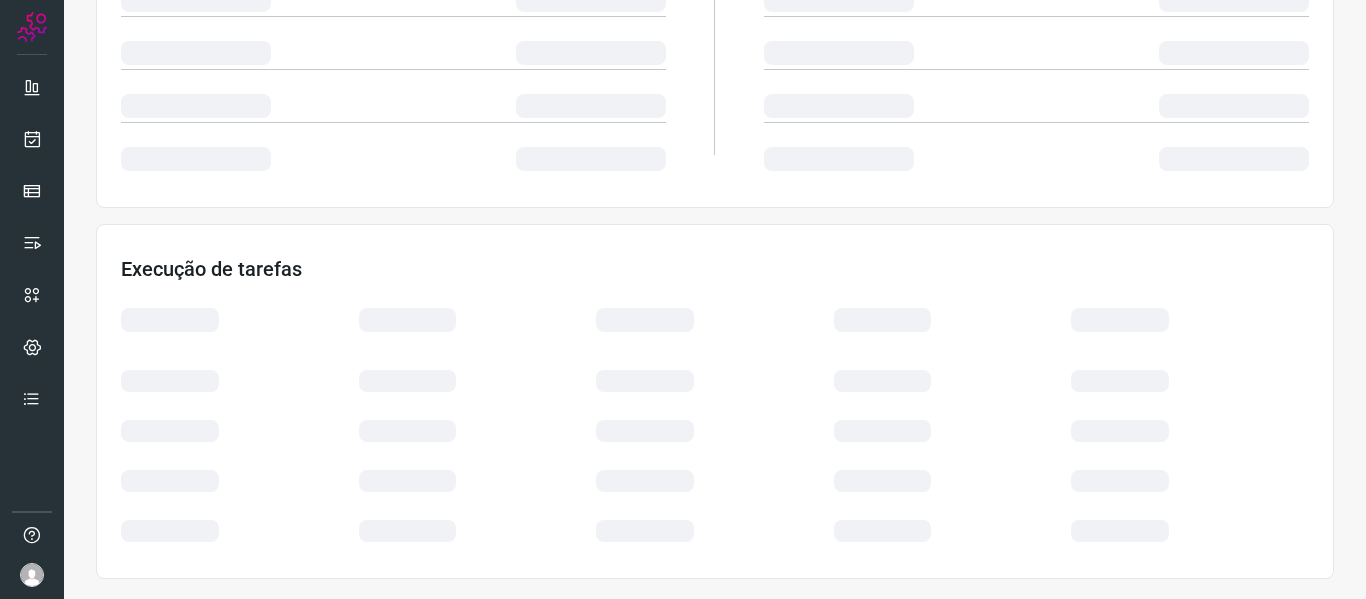 scroll, scrollTop: 434, scrollLeft: 0, axis: vertical 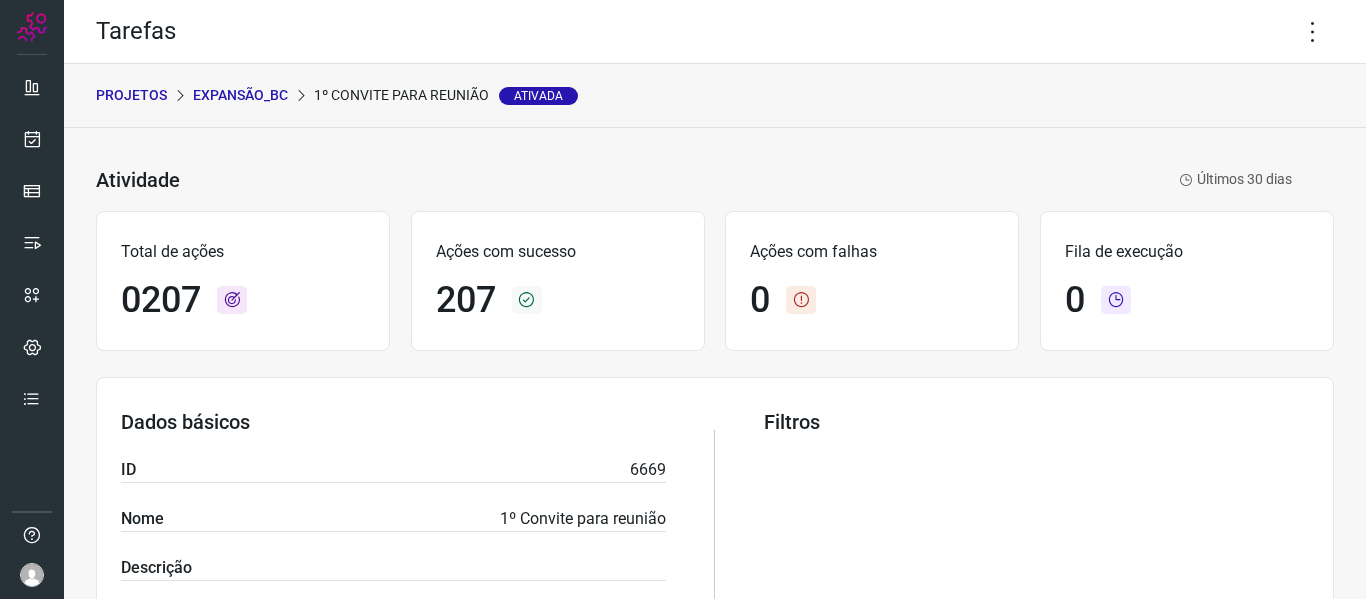 click on "PROJETOS  Expansão_BC 1º Convite para reunião  Ativada" at bounding box center [715, 96] 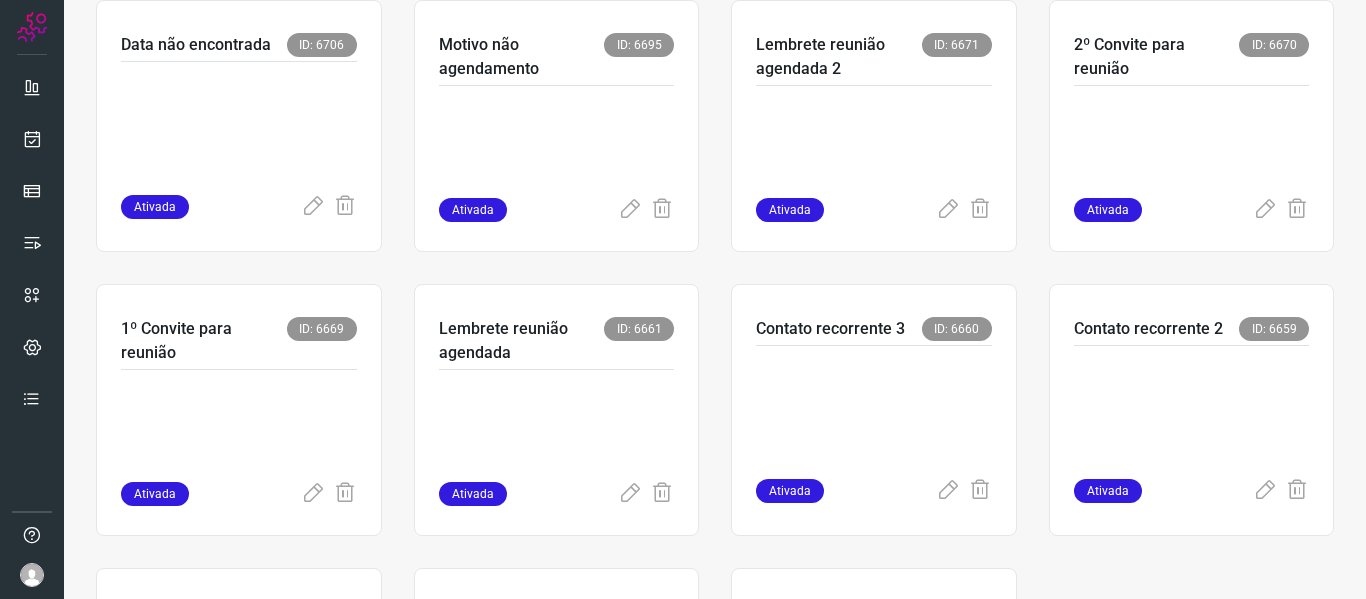 scroll, scrollTop: 450, scrollLeft: 0, axis: vertical 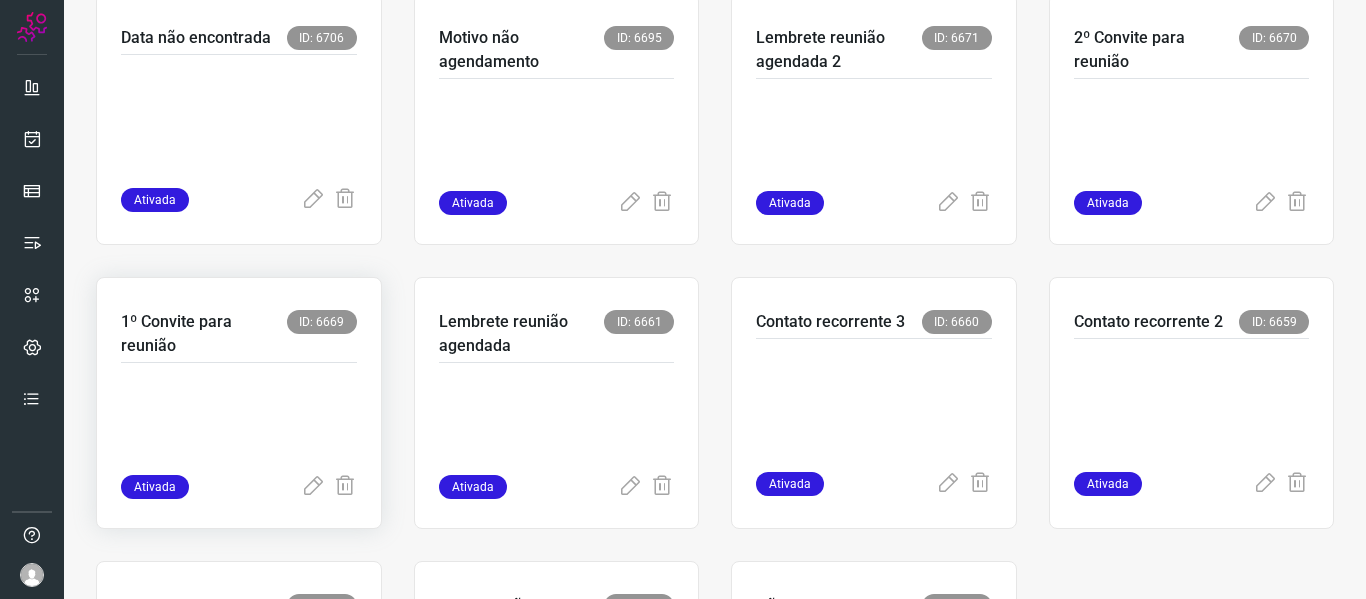 click at bounding box center [239, 425] 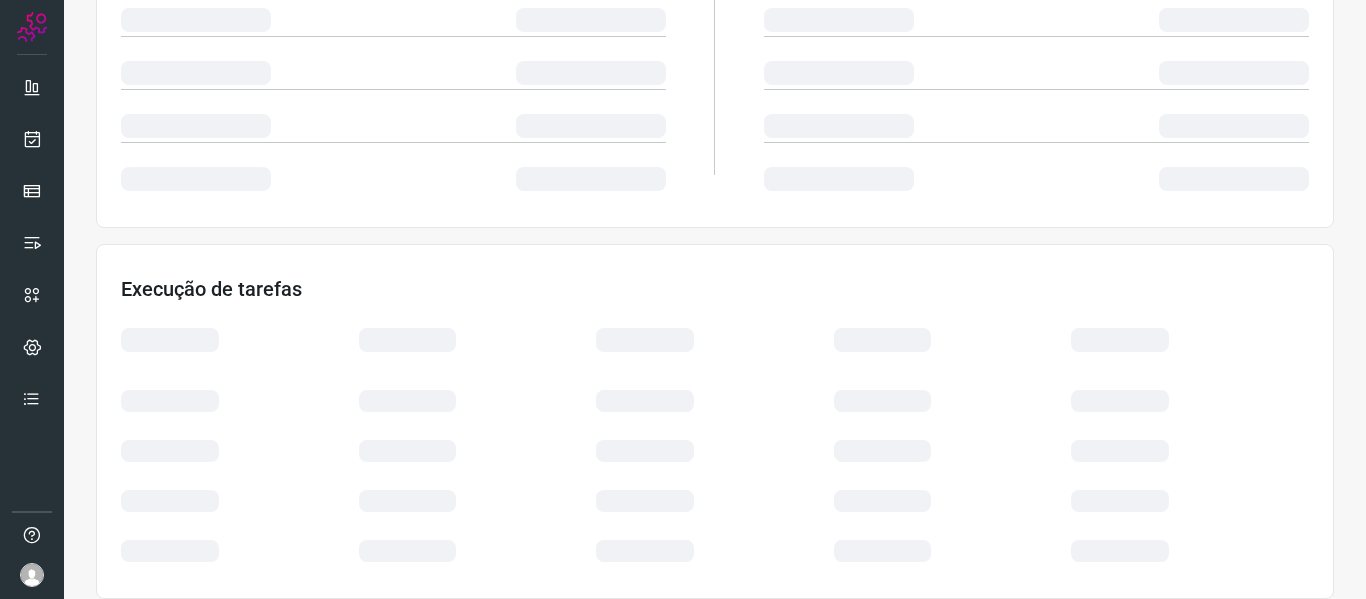 scroll, scrollTop: 434, scrollLeft: 0, axis: vertical 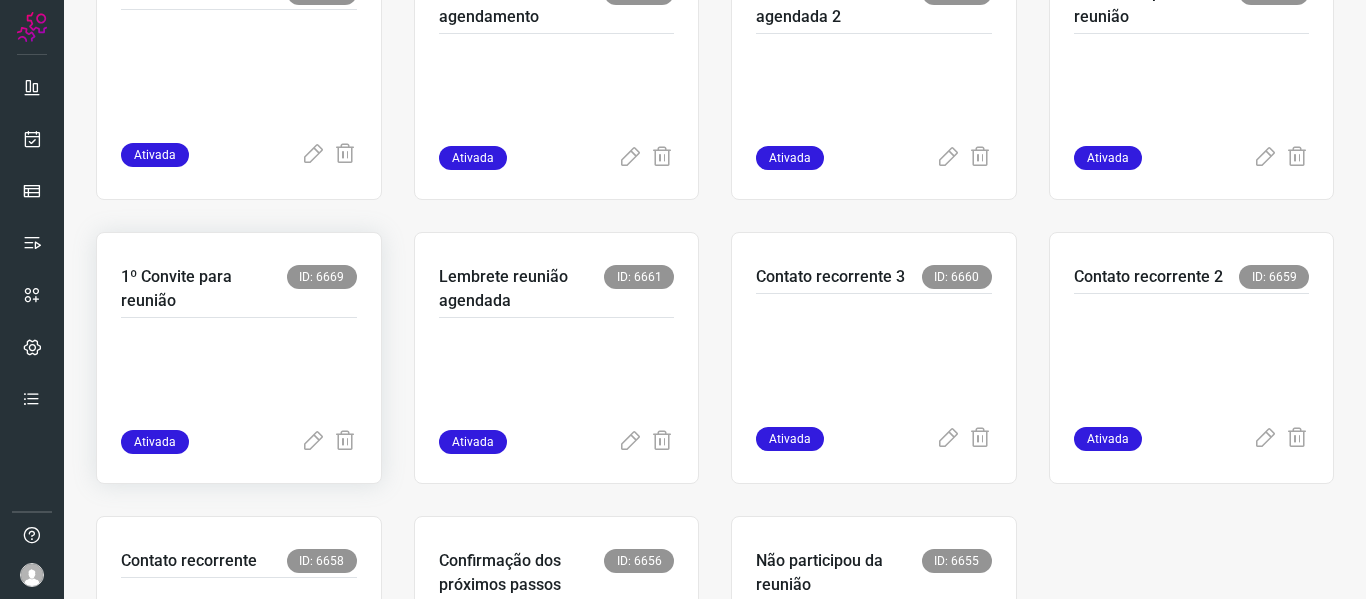 click at bounding box center [239, 380] 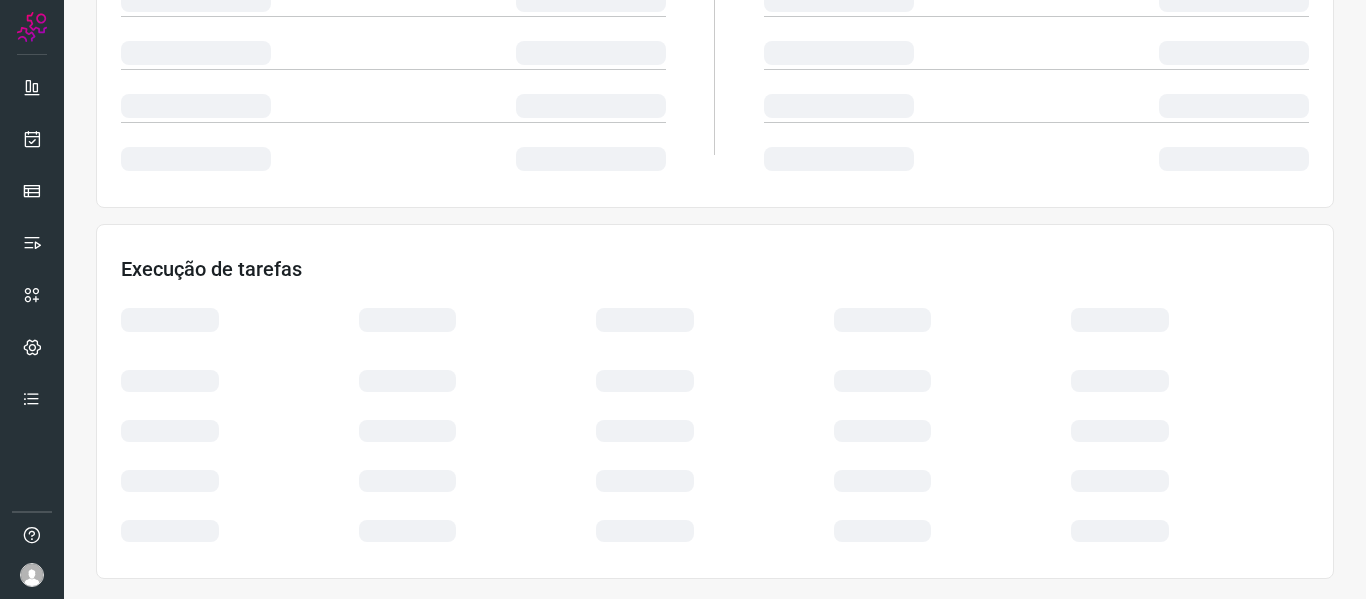 scroll, scrollTop: 434, scrollLeft: 0, axis: vertical 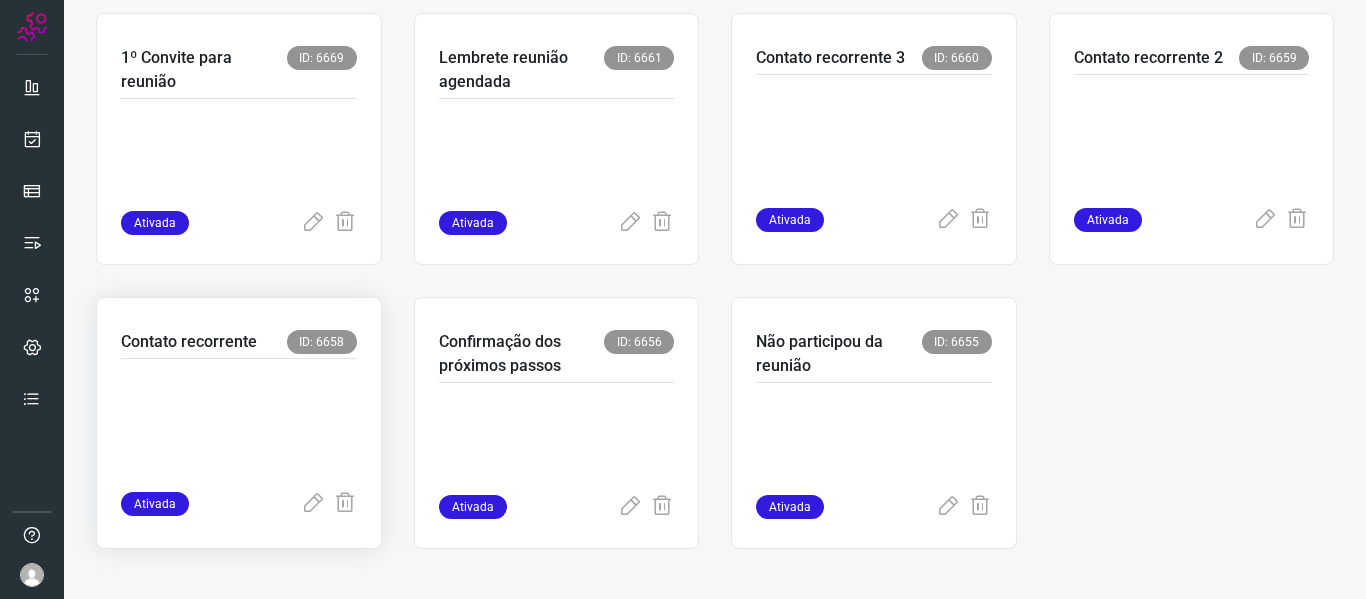 click at bounding box center [239, 421] 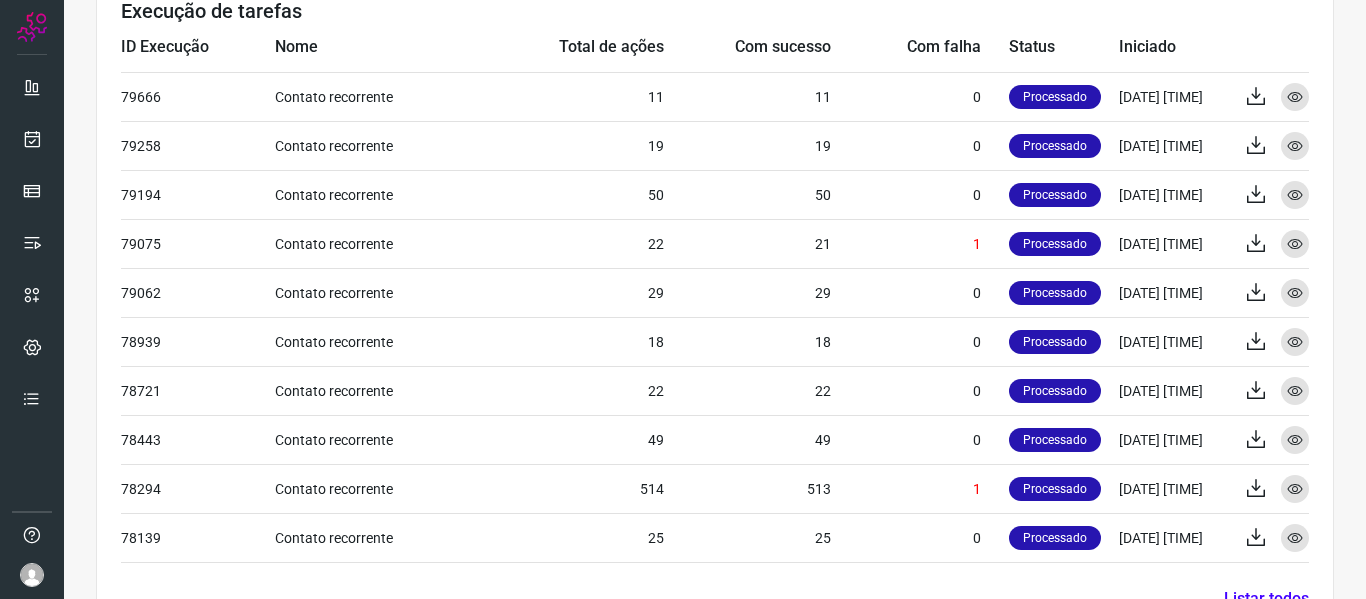 scroll, scrollTop: 875, scrollLeft: 0, axis: vertical 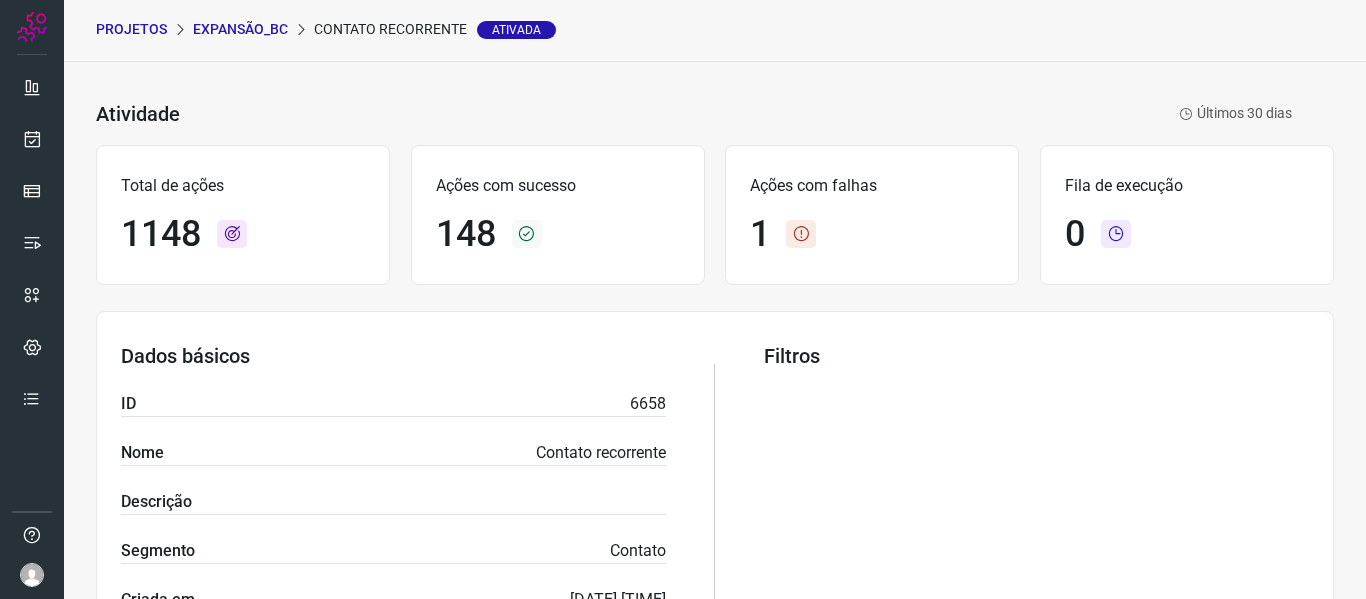click on "Expansão_BC" at bounding box center (240, 29) 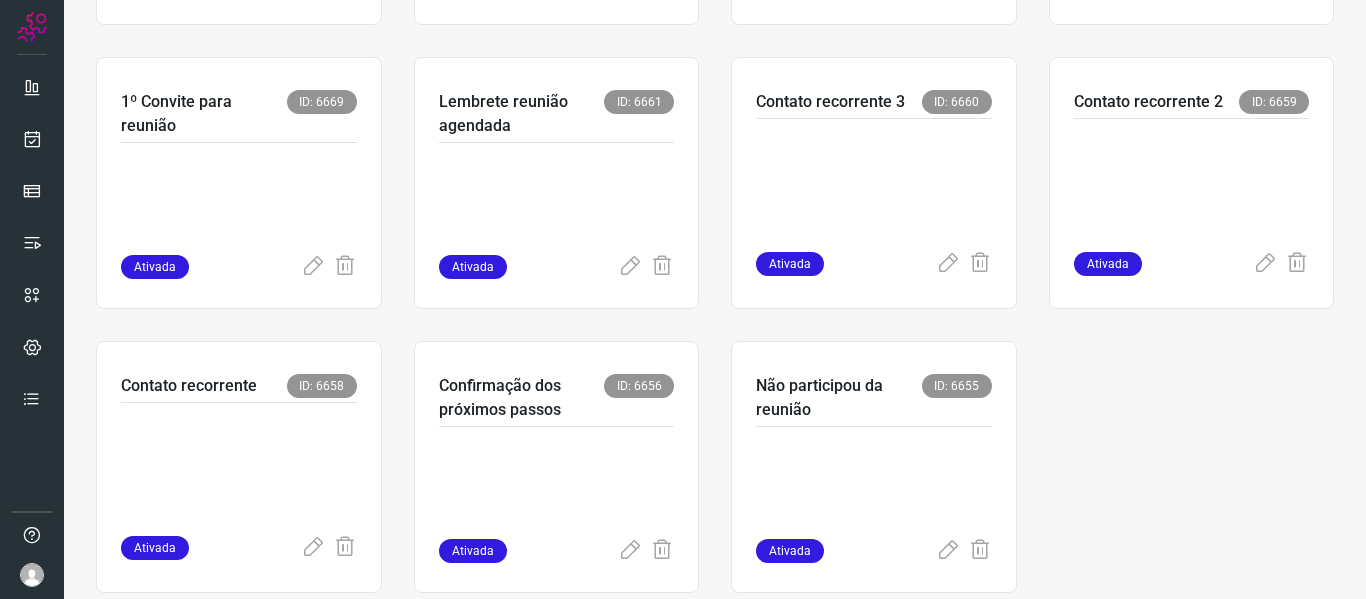 scroll, scrollTop: 714, scrollLeft: 0, axis: vertical 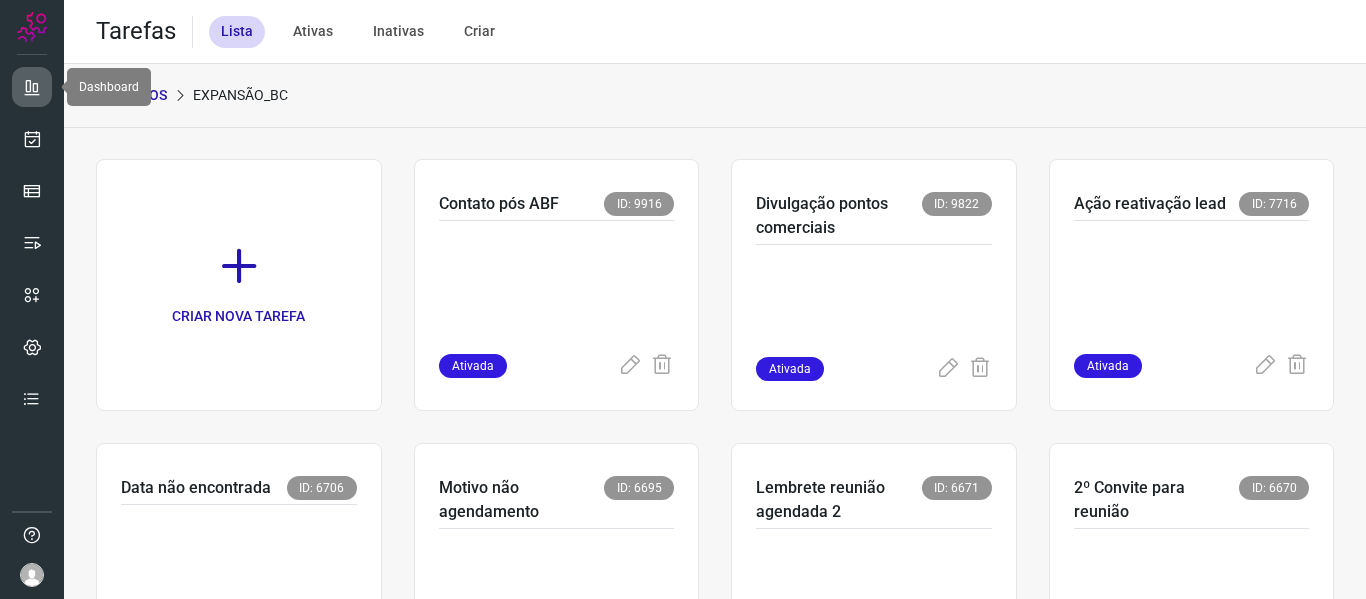 click at bounding box center [32, 87] 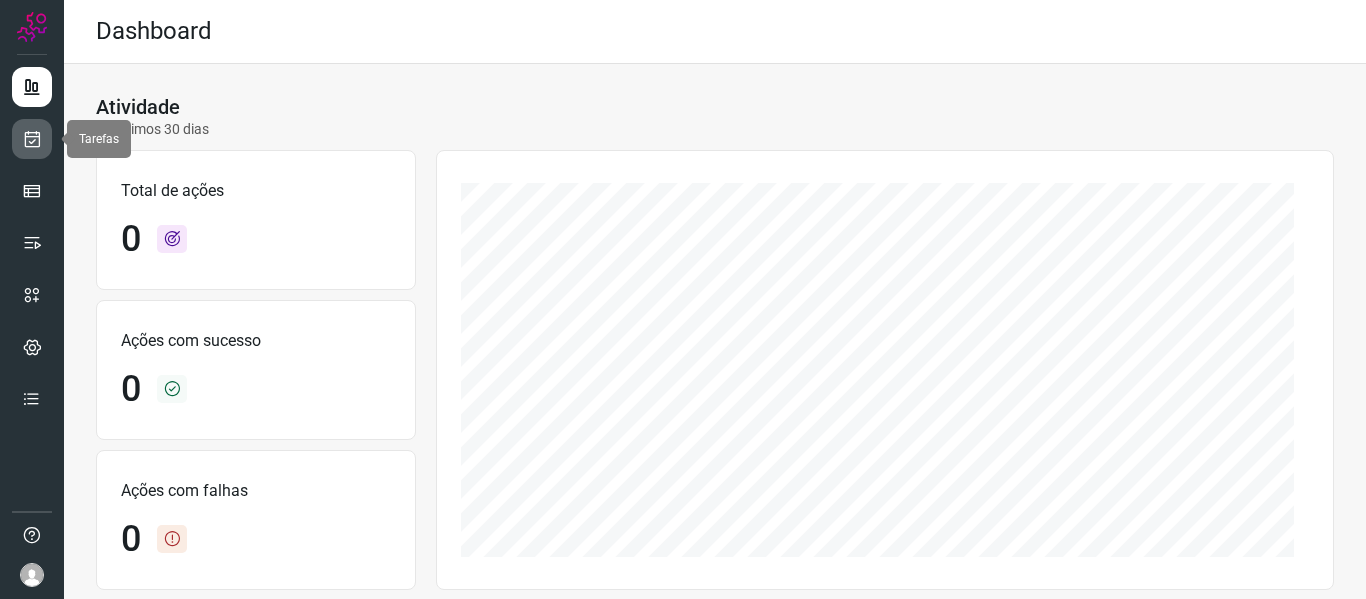 click at bounding box center [32, 139] 